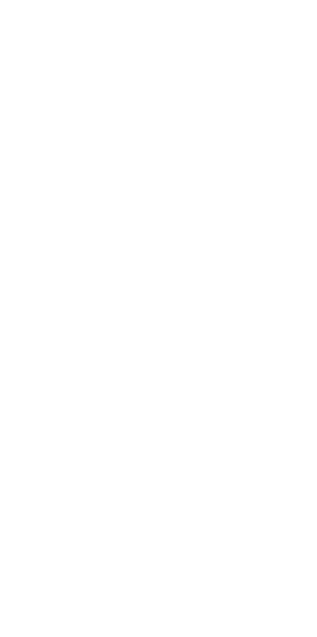 scroll, scrollTop: 0, scrollLeft: 0, axis: both 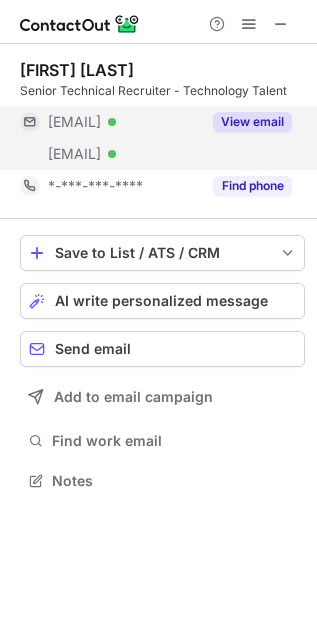 click on "View email" at bounding box center [252, 122] 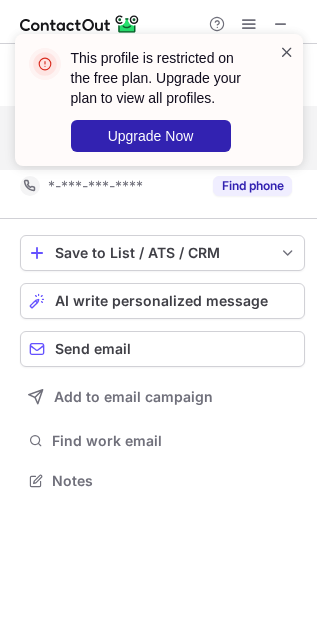 click at bounding box center [287, 52] 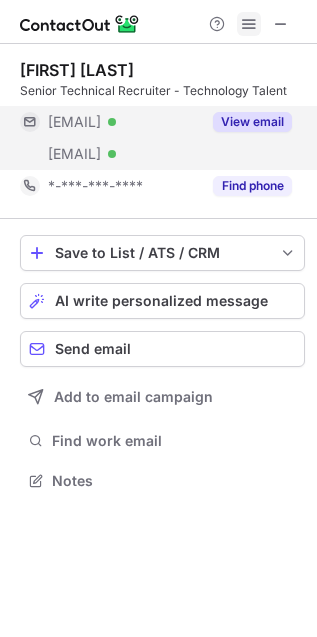 click at bounding box center (249, 24) 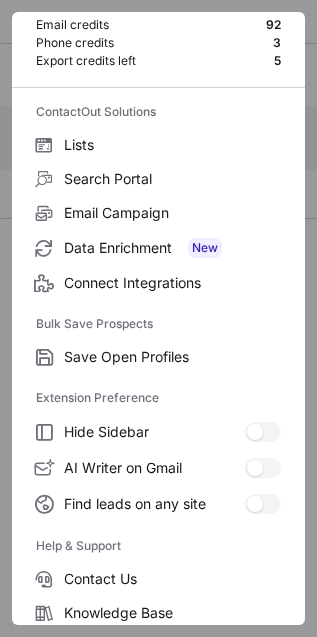 scroll, scrollTop: 195, scrollLeft: 0, axis: vertical 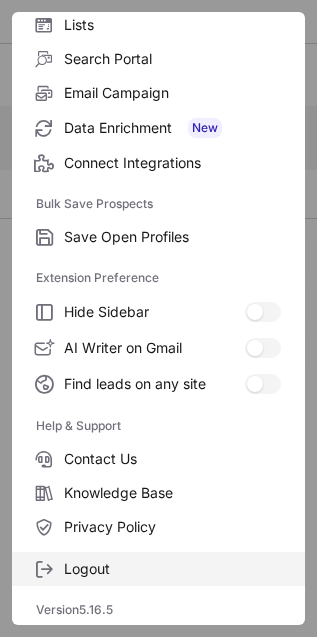 click on "Logout" at bounding box center [158, 569] 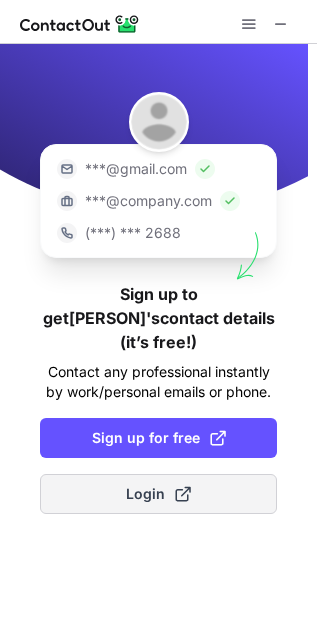 click on "Login" at bounding box center (158, 494) 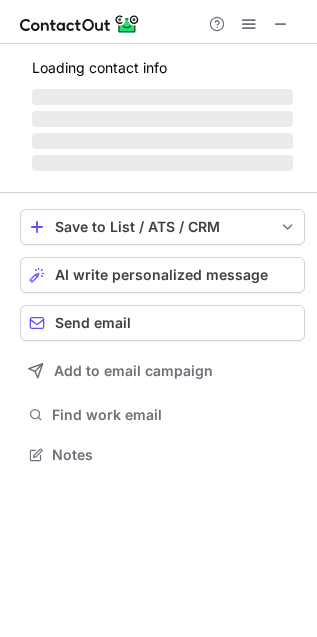 scroll, scrollTop: 11, scrollLeft: 10, axis: both 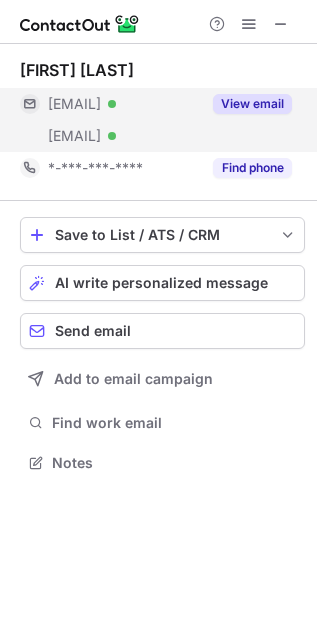 click on "View email" at bounding box center [252, 104] 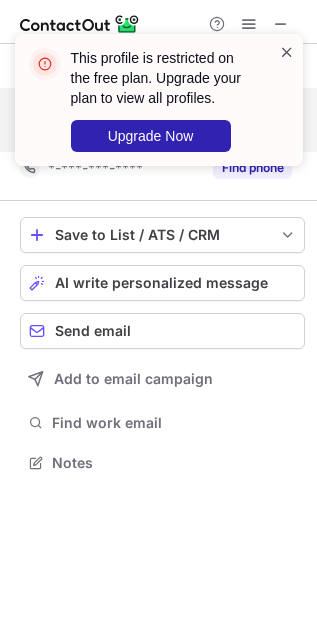 click at bounding box center (287, 52) 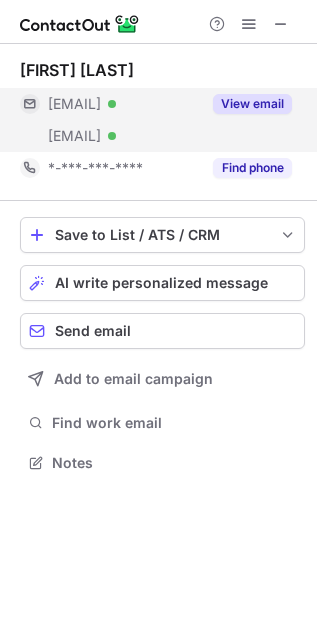 click on "This profile is restricted on the free plan. Upgrade your plan to view all profiles. Upgrade Now" at bounding box center [159, 108] 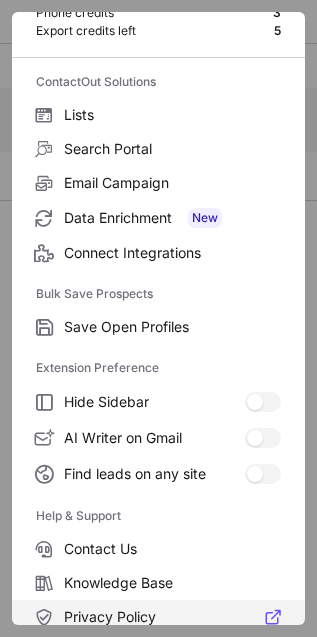 scroll, scrollTop: 195, scrollLeft: 0, axis: vertical 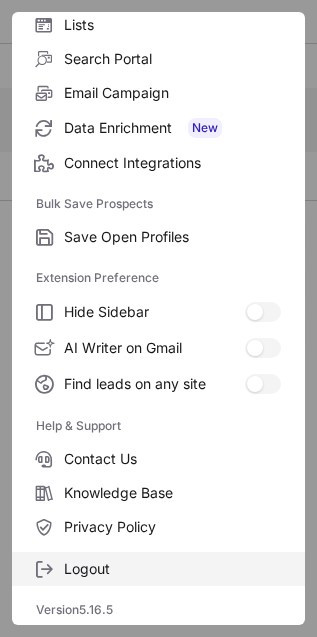 click on "Logout" at bounding box center (172, 569) 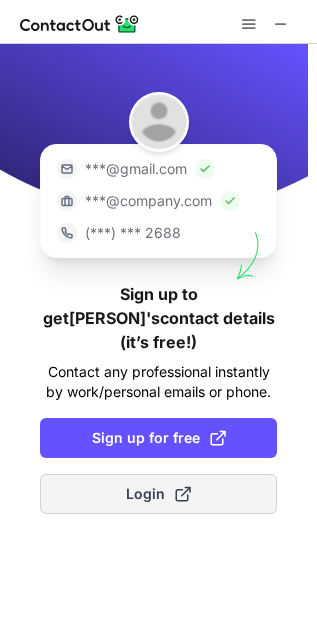 click on "Login" at bounding box center (158, 494) 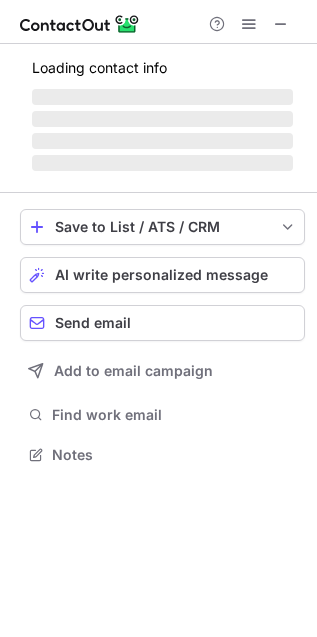 scroll, scrollTop: 11, scrollLeft: 10, axis: both 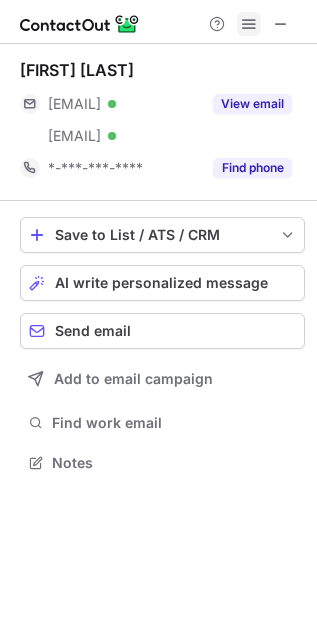click at bounding box center [249, 24] 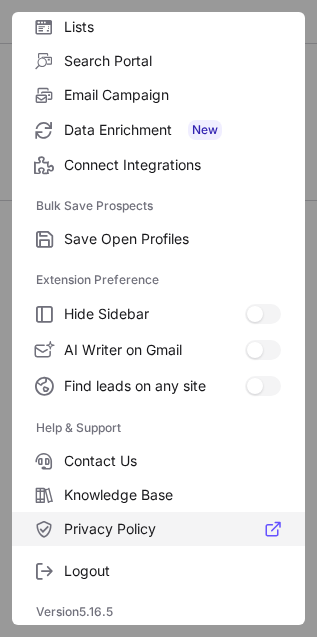 scroll, scrollTop: 195, scrollLeft: 0, axis: vertical 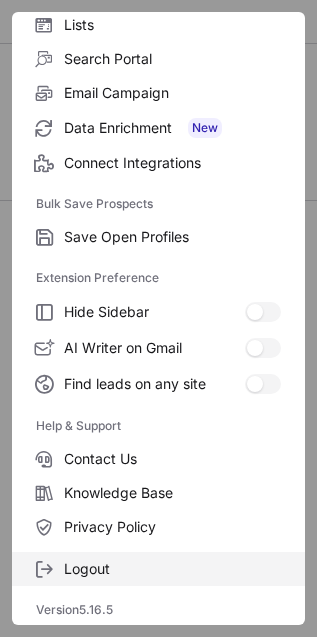 click on "Logout" at bounding box center (172, 569) 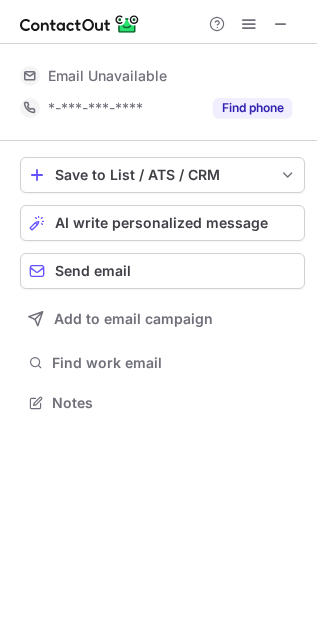 scroll, scrollTop: 0, scrollLeft: 0, axis: both 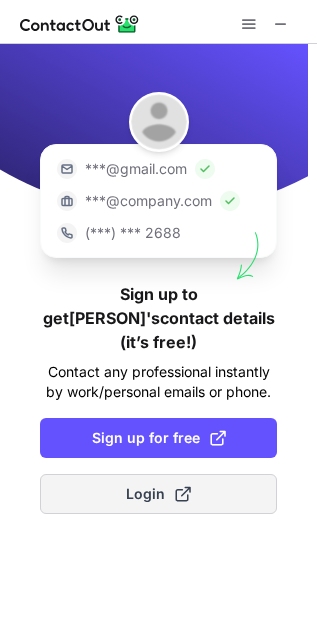 click at bounding box center (183, 494) 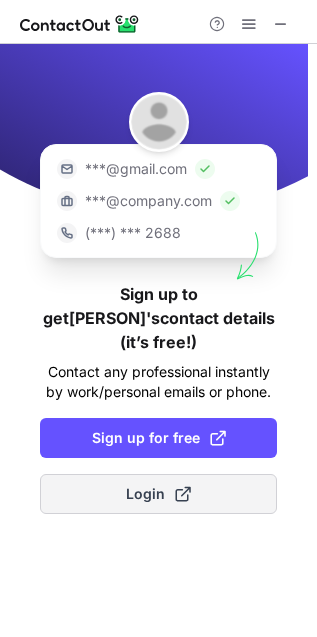 type 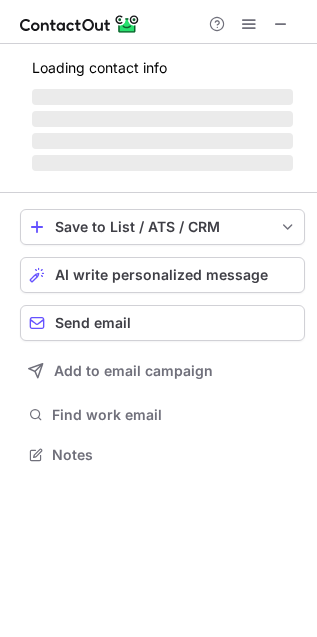 scroll, scrollTop: 11, scrollLeft: 10, axis: both 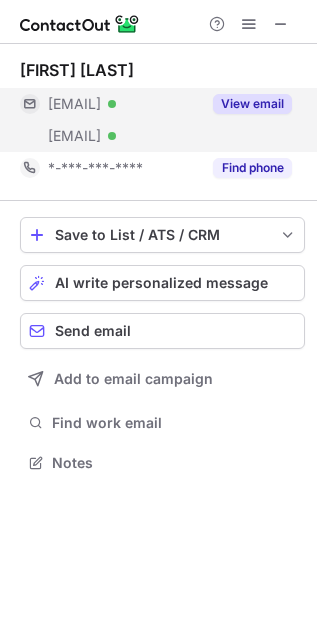 click on "View email" at bounding box center (252, 104) 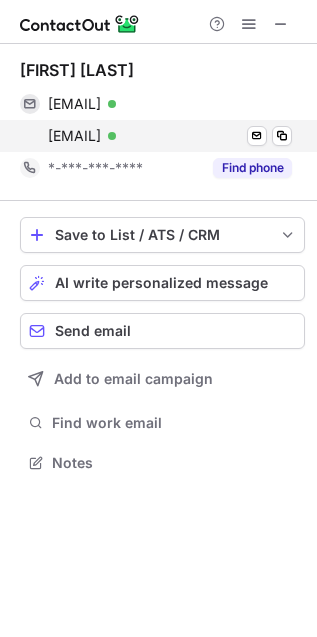 click on "sbier@bmarkits.com Verified Send email Copy" at bounding box center (156, 136) 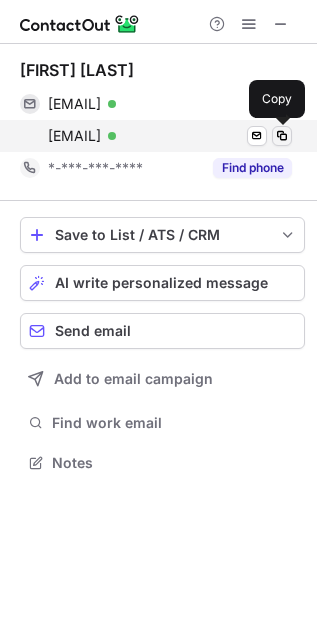 click at bounding box center (282, 136) 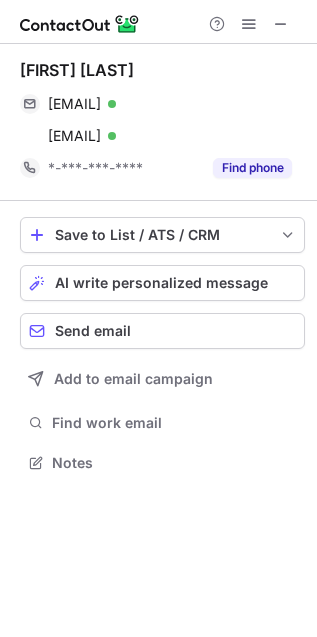 type 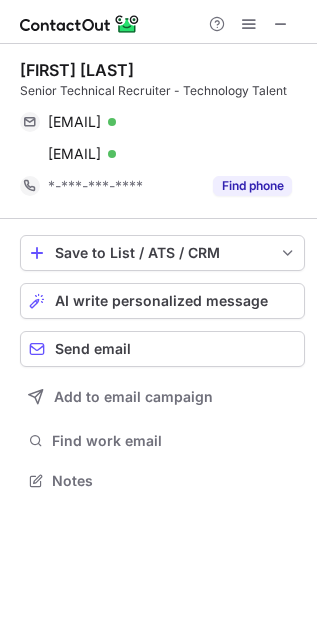 scroll, scrollTop: 467, scrollLeft: 317, axis: both 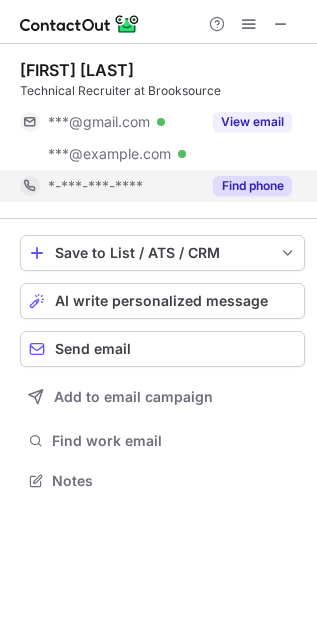 click on "Find phone" at bounding box center (252, 186) 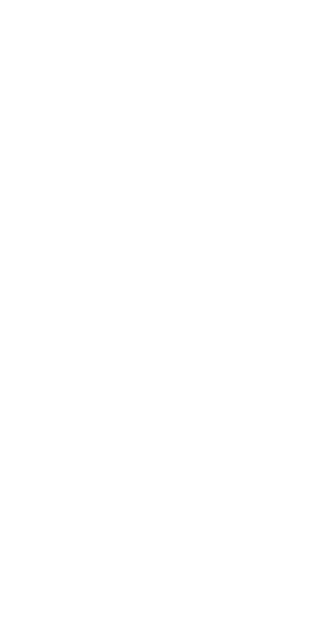 scroll, scrollTop: 0, scrollLeft: 0, axis: both 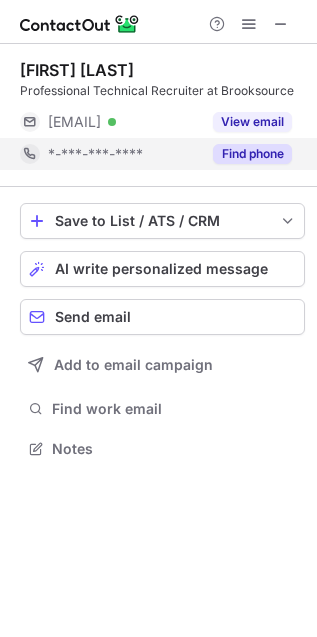 click on "Find phone" at bounding box center [252, 154] 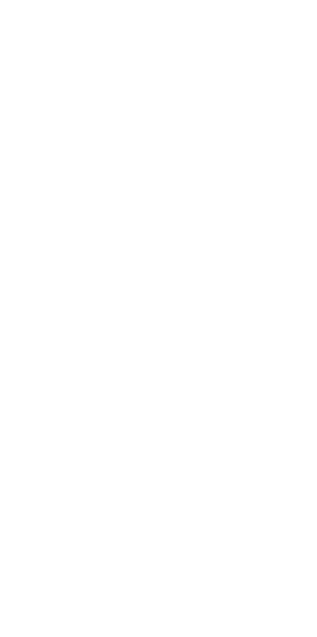 scroll, scrollTop: 0, scrollLeft: 0, axis: both 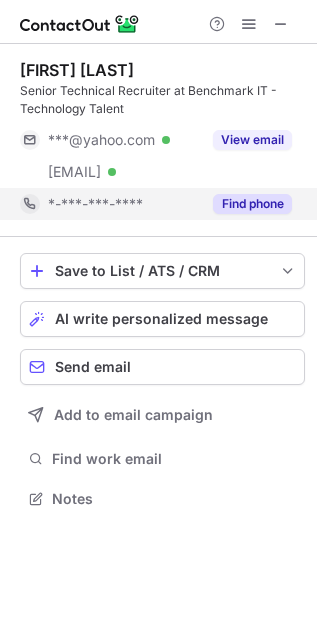 click on "Find phone" at bounding box center (252, 204) 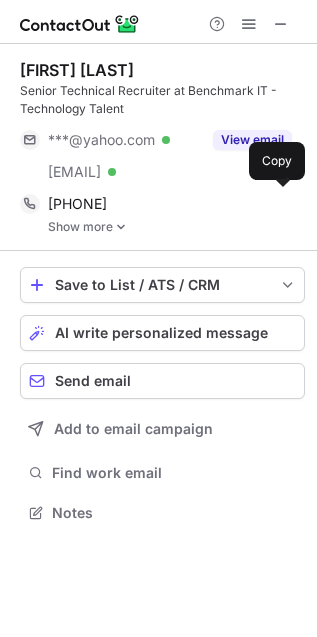 scroll, scrollTop: 10, scrollLeft: 10, axis: both 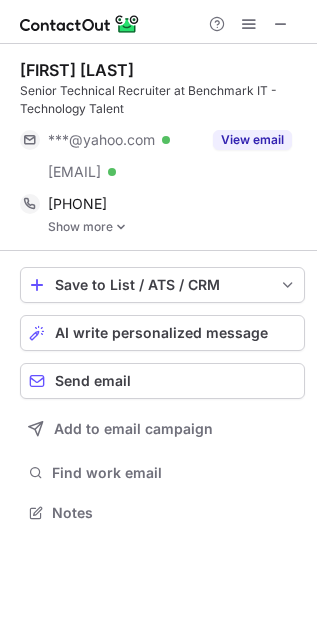click on "Show more" at bounding box center (176, 227) 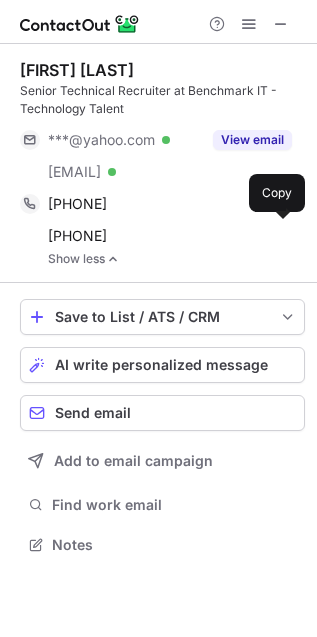 scroll, scrollTop: 10, scrollLeft: 10, axis: both 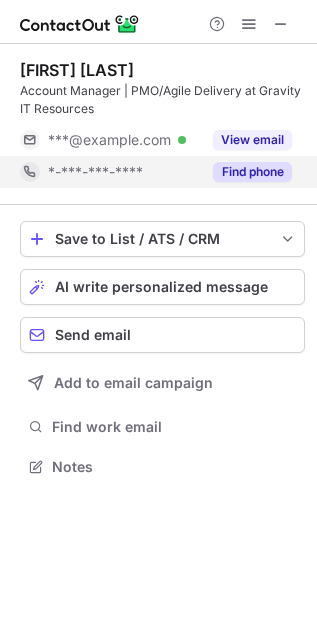 click on "Find phone" at bounding box center [252, 172] 